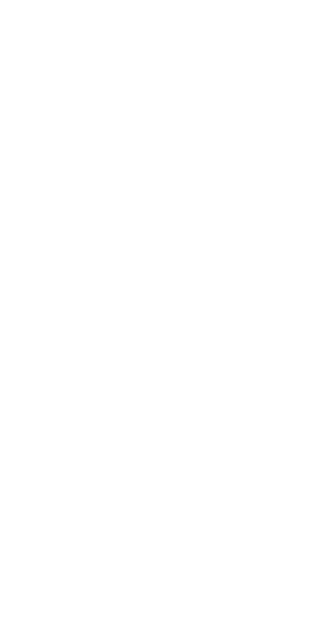 scroll, scrollTop: 0, scrollLeft: 0, axis: both 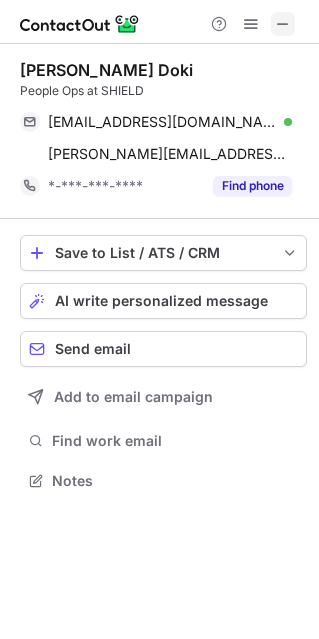 click at bounding box center (283, 24) 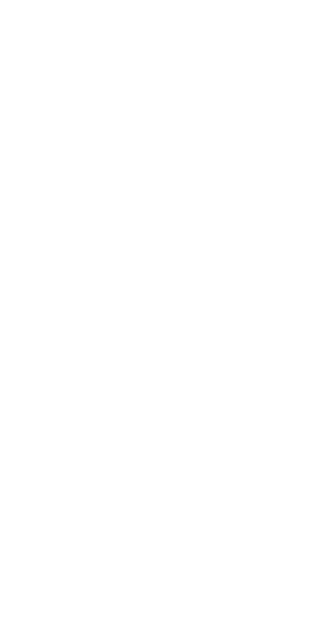 scroll, scrollTop: 0, scrollLeft: 0, axis: both 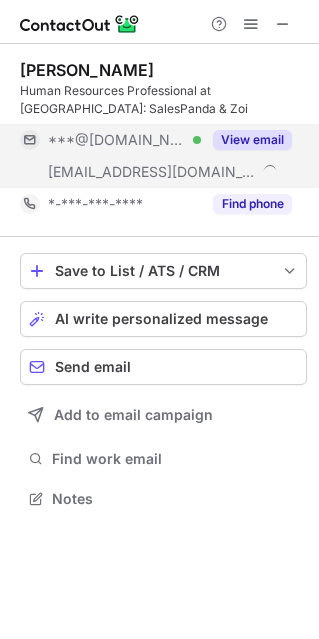 click on "View email" at bounding box center (252, 140) 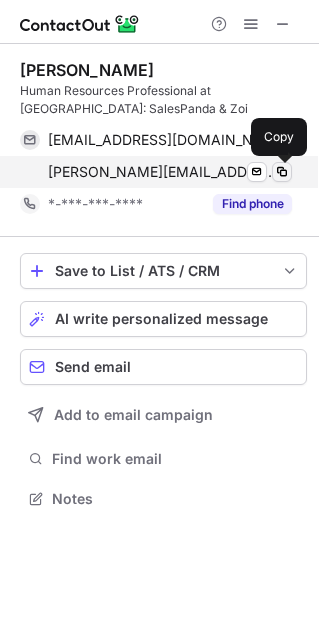 click at bounding box center [282, 172] 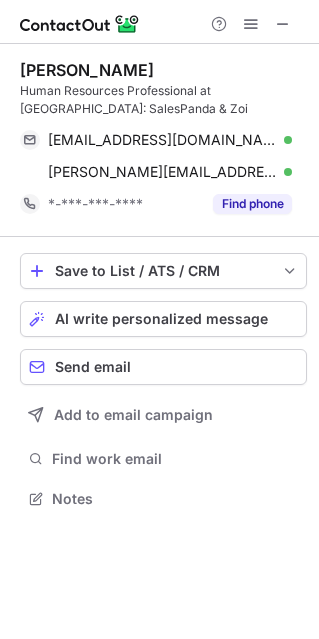 scroll, scrollTop: 10, scrollLeft: 10, axis: both 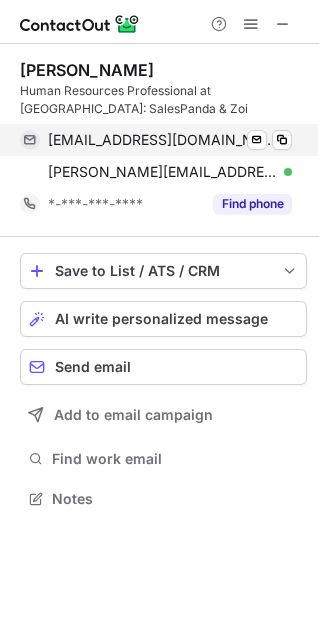 click on "aakanshamishra12@gmail.com Verified Send email Copy" at bounding box center [156, 140] 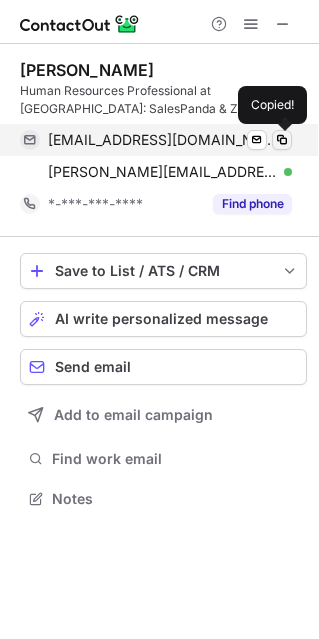 click at bounding box center [282, 140] 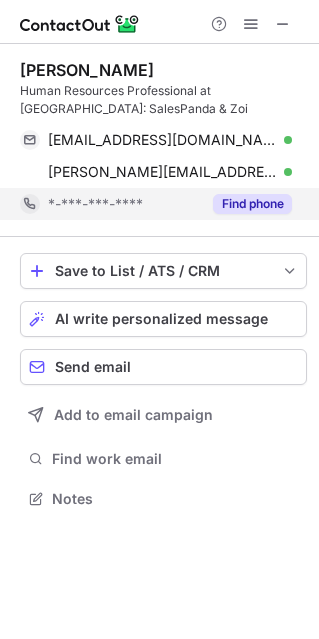 click on "Find phone" at bounding box center (252, 204) 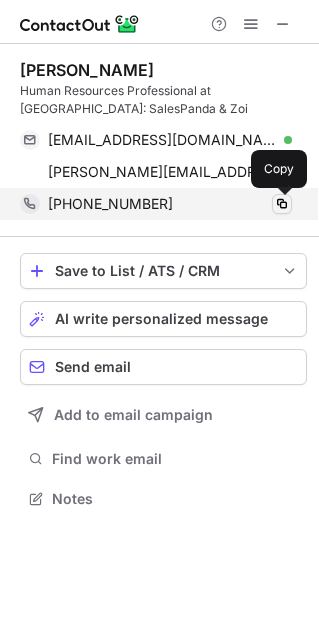 click at bounding box center (282, 204) 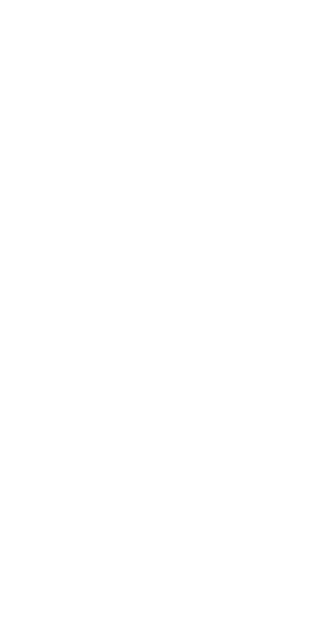 scroll, scrollTop: 0, scrollLeft: 0, axis: both 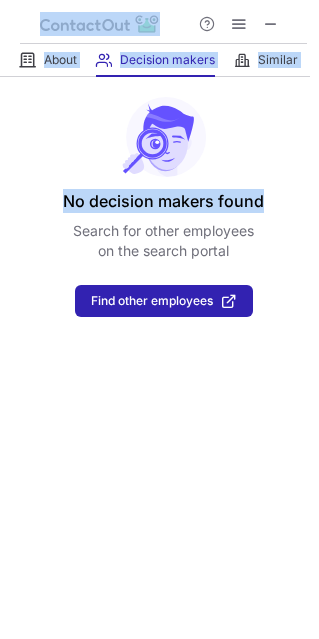 drag, startPoint x: 311, startPoint y: 131, endPoint x: 334, endPoint y: 155, distance: 33.24154 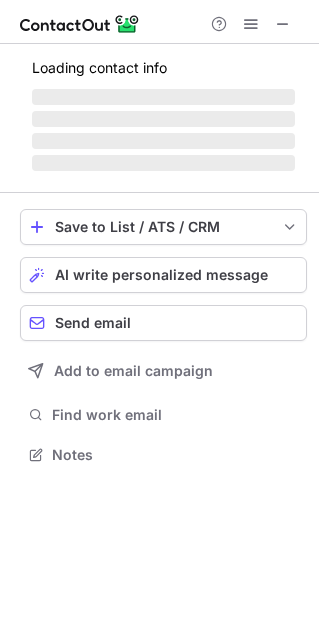 scroll, scrollTop: 10, scrollLeft: 10, axis: both 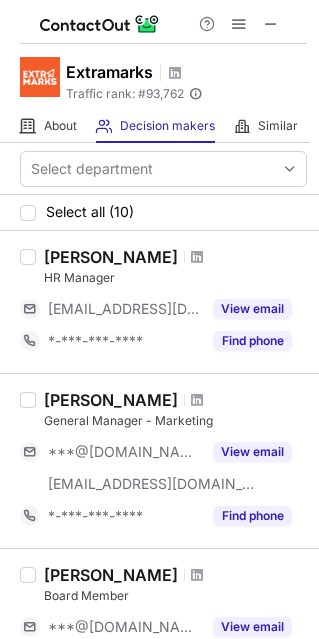 click at bounding box center (271, 24) 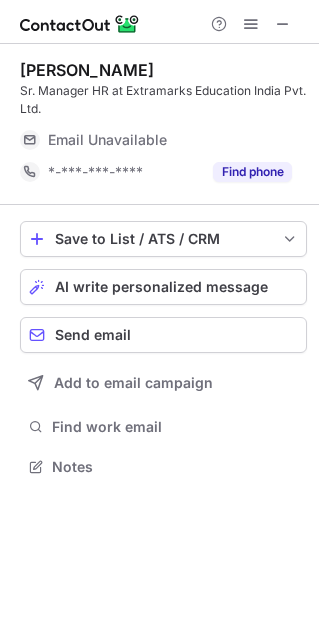 scroll, scrollTop: 10, scrollLeft: 10, axis: both 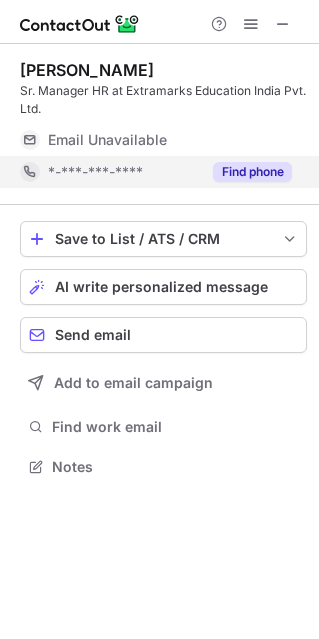 click on "Find phone" at bounding box center [252, 172] 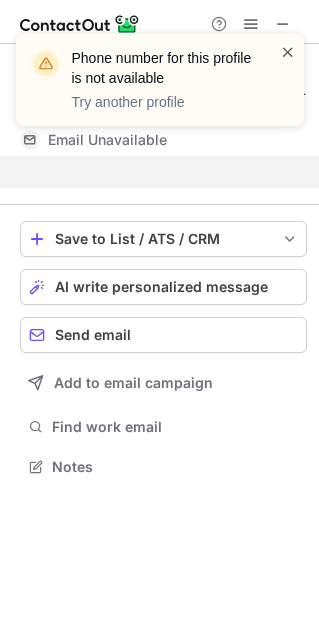 click at bounding box center [288, 52] 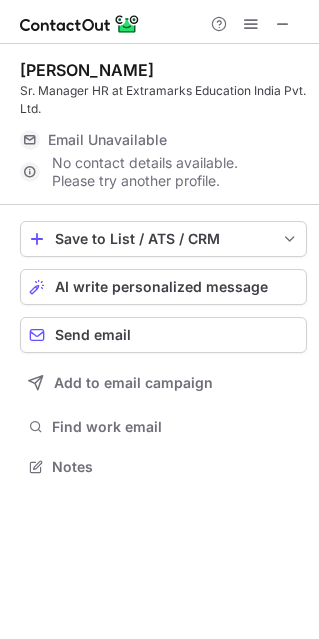 click on "Email Unavailable" at bounding box center (107, 140) 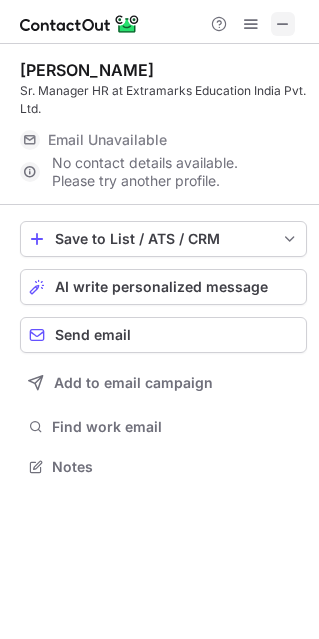 click at bounding box center (283, 24) 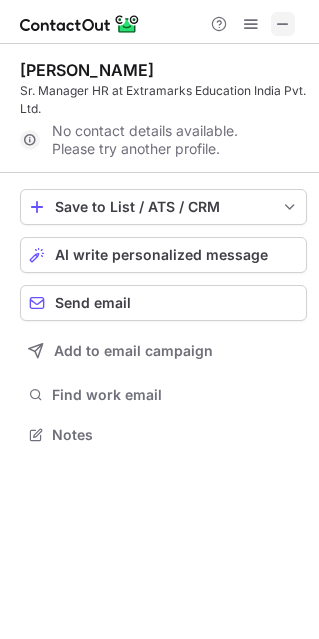 scroll, scrollTop: 420, scrollLeft: 319, axis: both 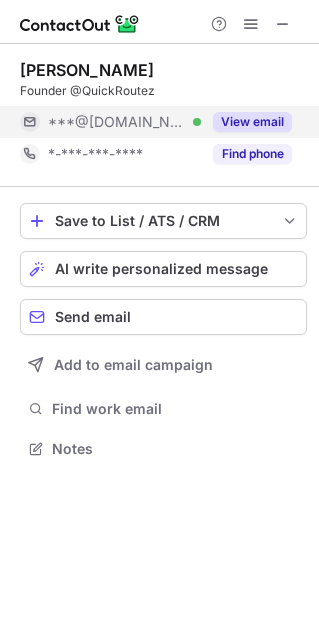 click on "View email" at bounding box center (252, 122) 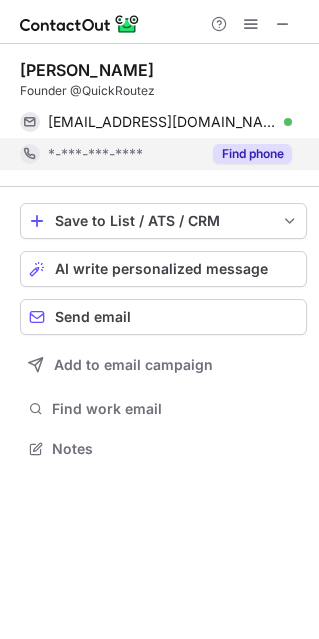 click on "Find phone" at bounding box center [252, 154] 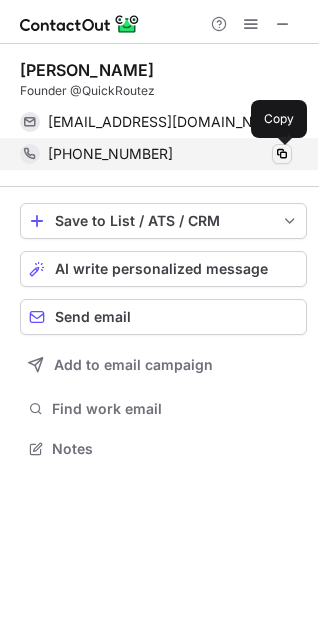 click at bounding box center [282, 154] 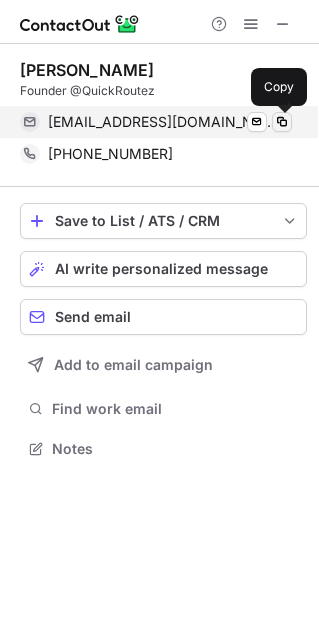 click at bounding box center (282, 122) 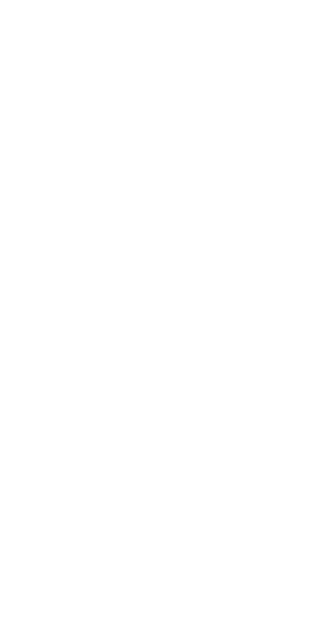scroll, scrollTop: 0, scrollLeft: 0, axis: both 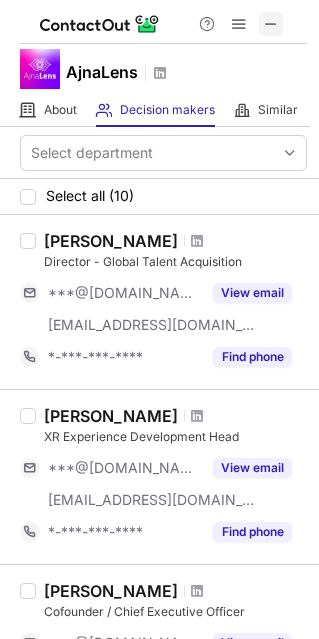 click at bounding box center [271, 24] 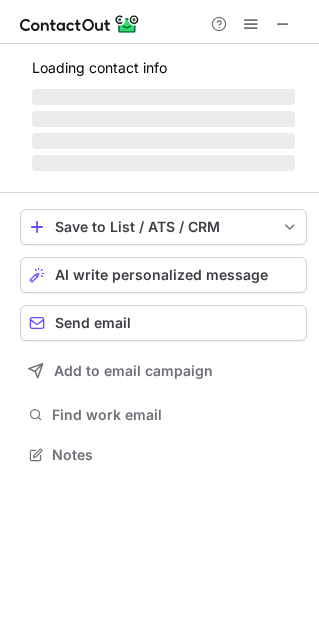 scroll, scrollTop: 10, scrollLeft: 10, axis: both 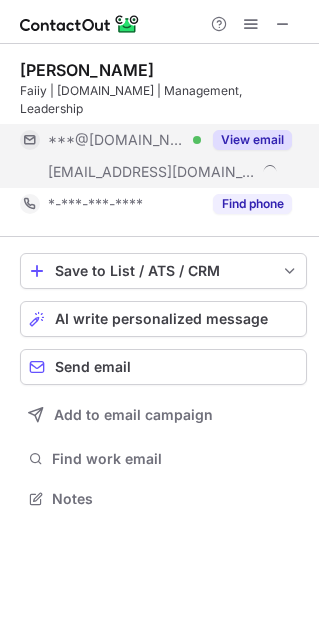 click on "View email" at bounding box center (252, 140) 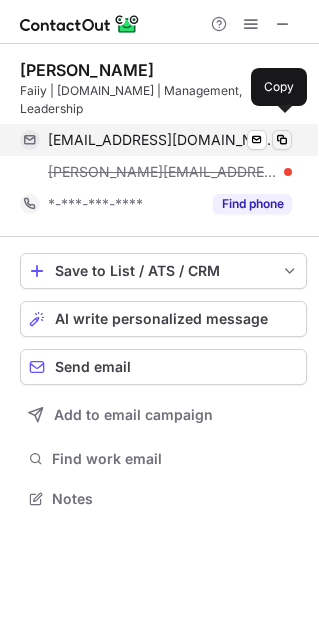 click at bounding box center [282, 140] 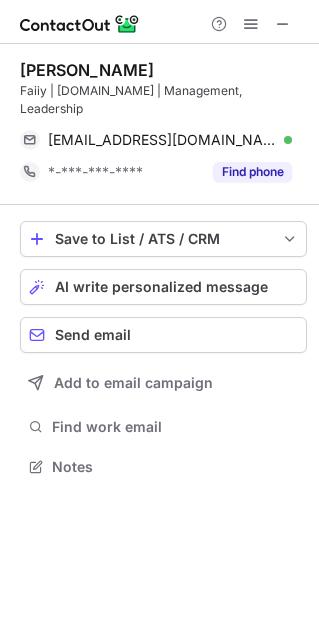 scroll, scrollTop: 434, scrollLeft: 319, axis: both 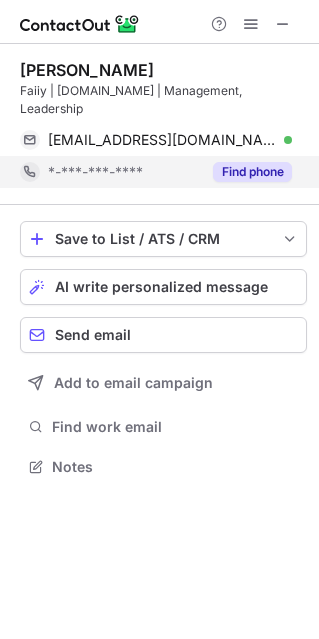 click on "Find phone" at bounding box center [246, 172] 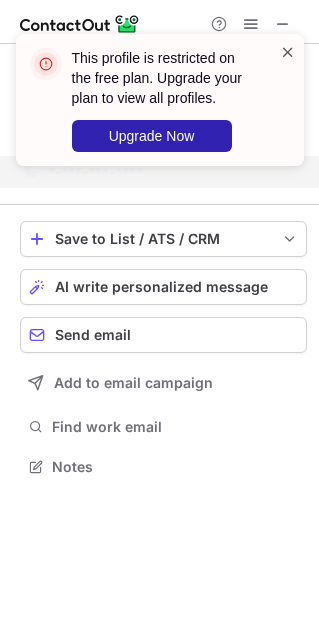 click at bounding box center [288, 52] 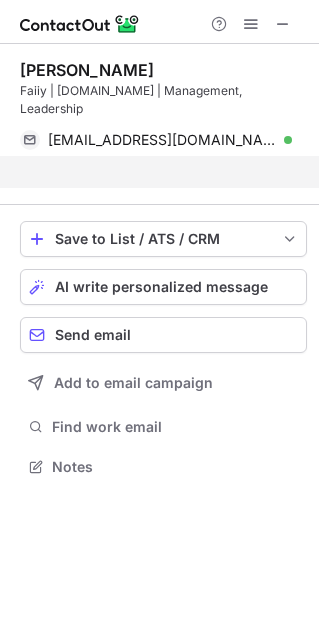 scroll, scrollTop: 402, scrollLeft: 319, axis: both 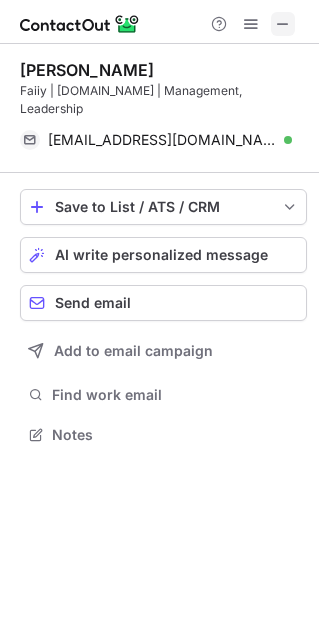 click at bounding box center [283, 24] 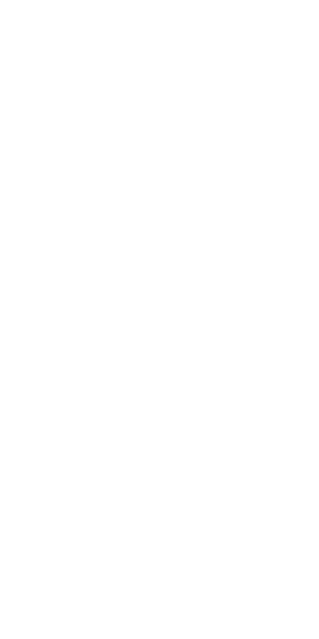 scroll, scrollTop: 0, scrollLeft: 0, axis: both 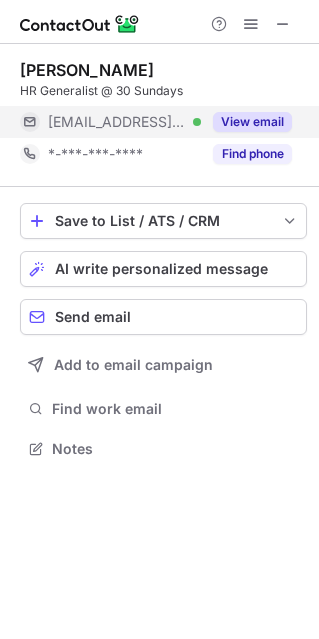 click on "View email" at bounding box center (252, 122) 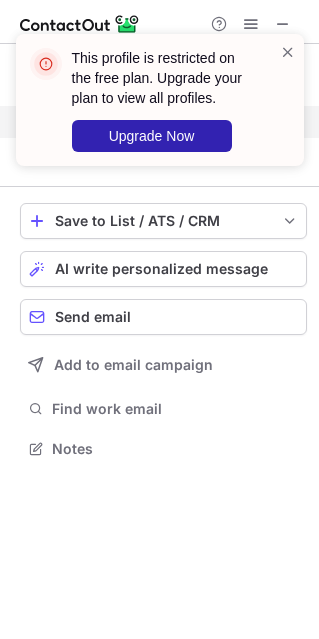 click on "This profile is restricted on the free plan. Upgrade your plan to view all profiles. Upgrade Now" at bounding box center [152, 100] 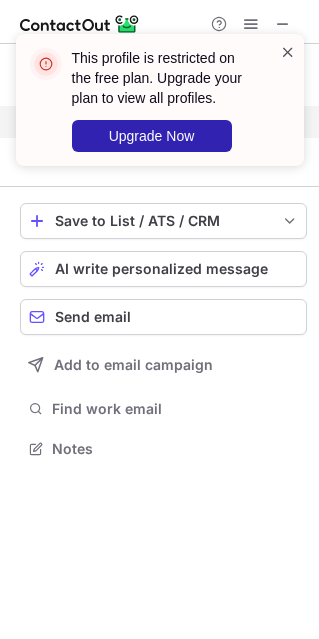 click at bounding box center [288, 52] 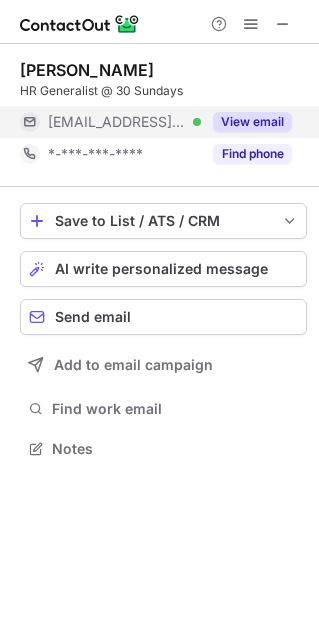 click on "This profile is restricted on the free plan. Upgrade your plan to view all profiles. Upgrade Now [PERSON_NAME] HR Generalist @ 30 Sundays [EMAIL_ADDRESS][DOMAIN_NAME] Verified View email *-***-***-**** Find phone Save to List / ATS / CRM List Select Lever Connect Greenhouse Connect Salesforce Connect Hubspot Connect Bullhorn Connect Zapier (100+ Applications) Connect Request a new integration AI write personalized message Send email Add to email campaign Find work email Notes" at bounding box center (159, 319) 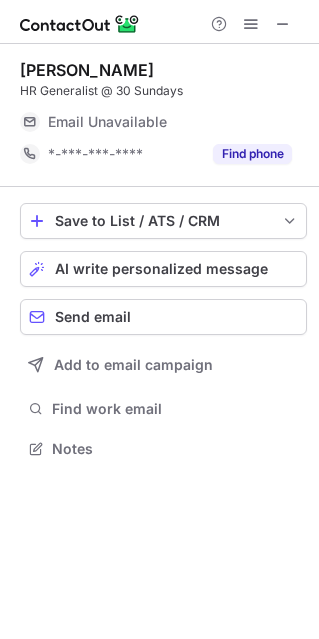 scroll, scrollTop: 442, scrollLeft: 319, axis: both 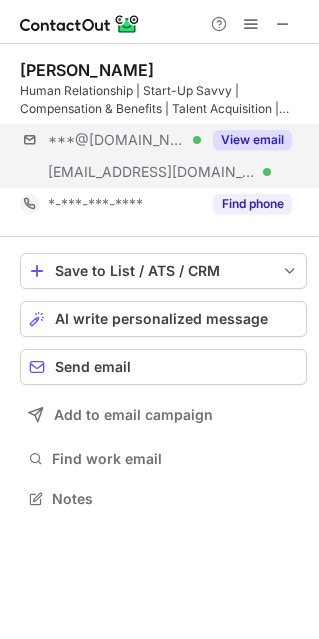 click on "***@[DOMAIN_NAME] Verified [EMAIL_ADDRESS][DOMAIN_NAME] Verified View email" at bounding box center [163, 156] 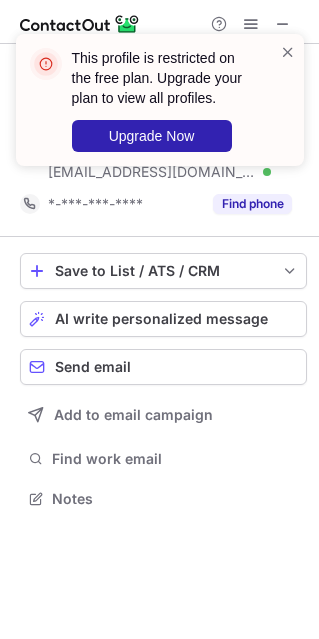 click on "This profile is restricted on the free plan. Upgrade your plan to view all profiles. Upgrade Now" at bounding box center (160, 100) 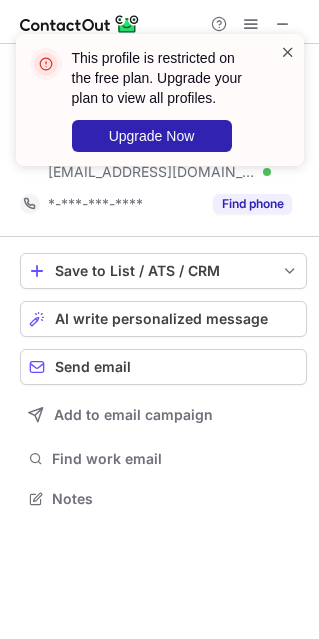 click at bounding box center (288, 52) 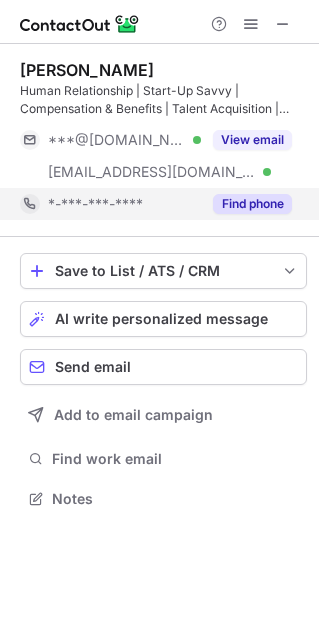 click on "Find phone" at bounding box center [252, 204] 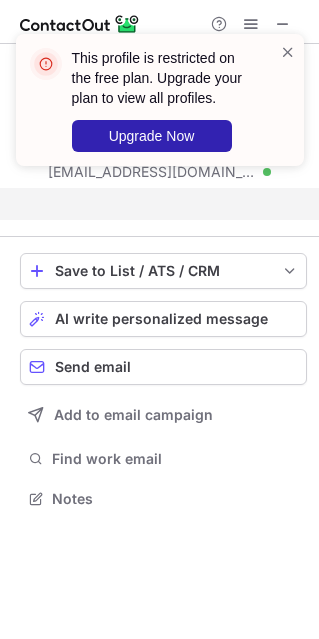 scroll, scrollTop: 452, scrollLeft: 319, axis: both 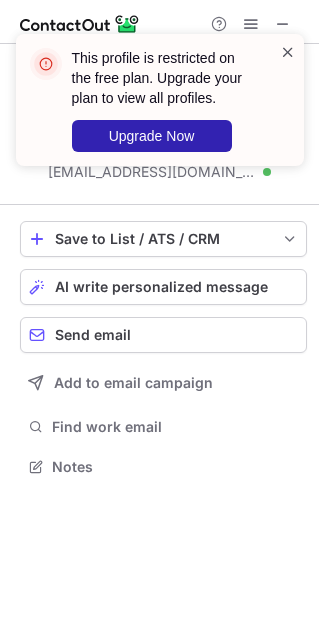 click at bounding box center [288, 52] 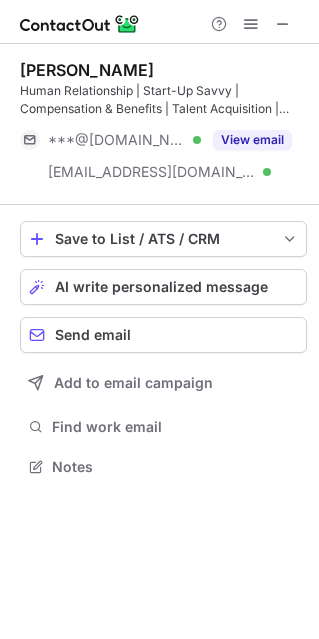 click on "This profile is restricted on the free plan. Upgrade your plan to view all profiles. Upgrade Now" at bounding box center [160, 108] 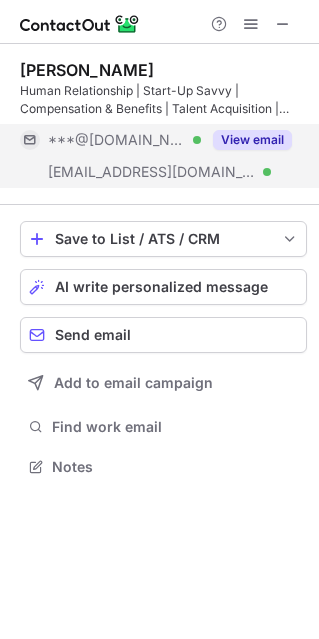 click on "View email" at bounding box center (252, 140) 